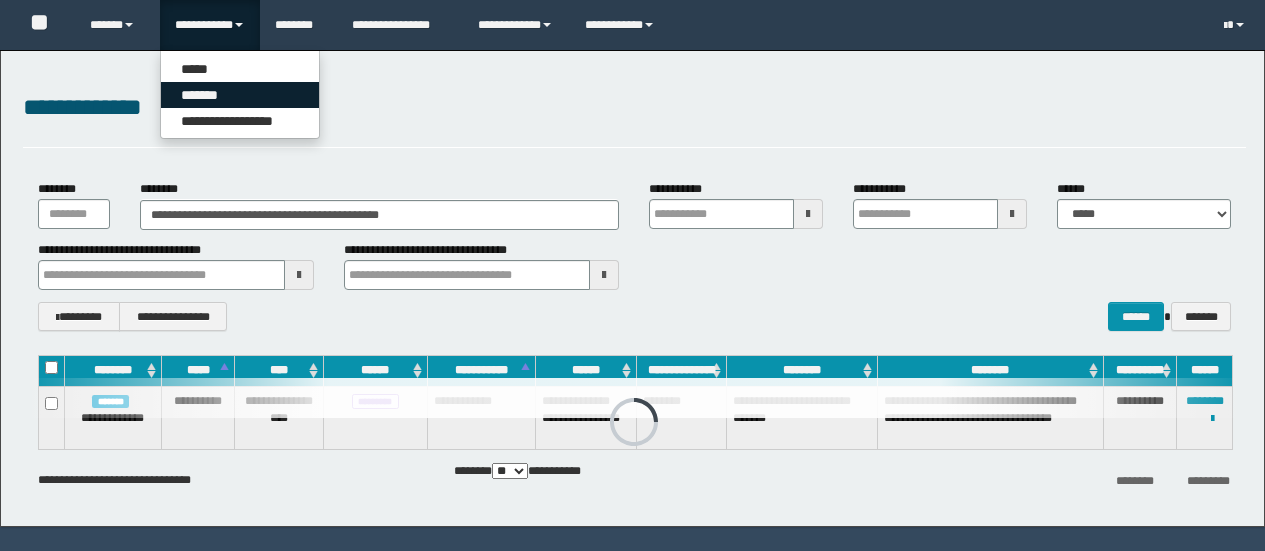 scroll, scrollTop: 0, scrollLeft: 0, axis: both 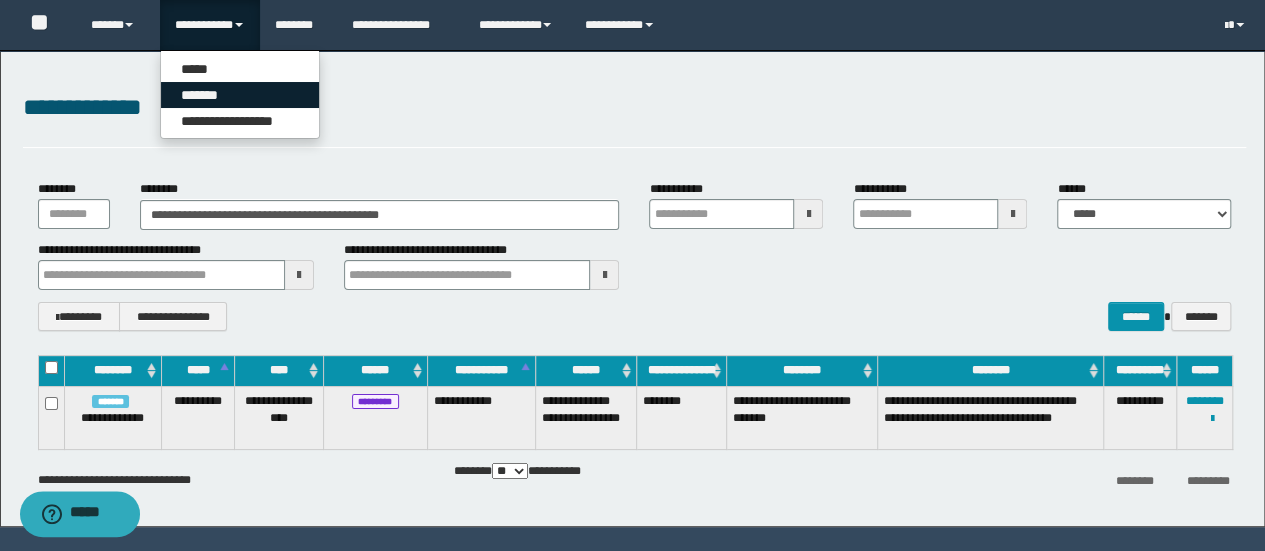 click on "*******" at bounding box center [240, 95] 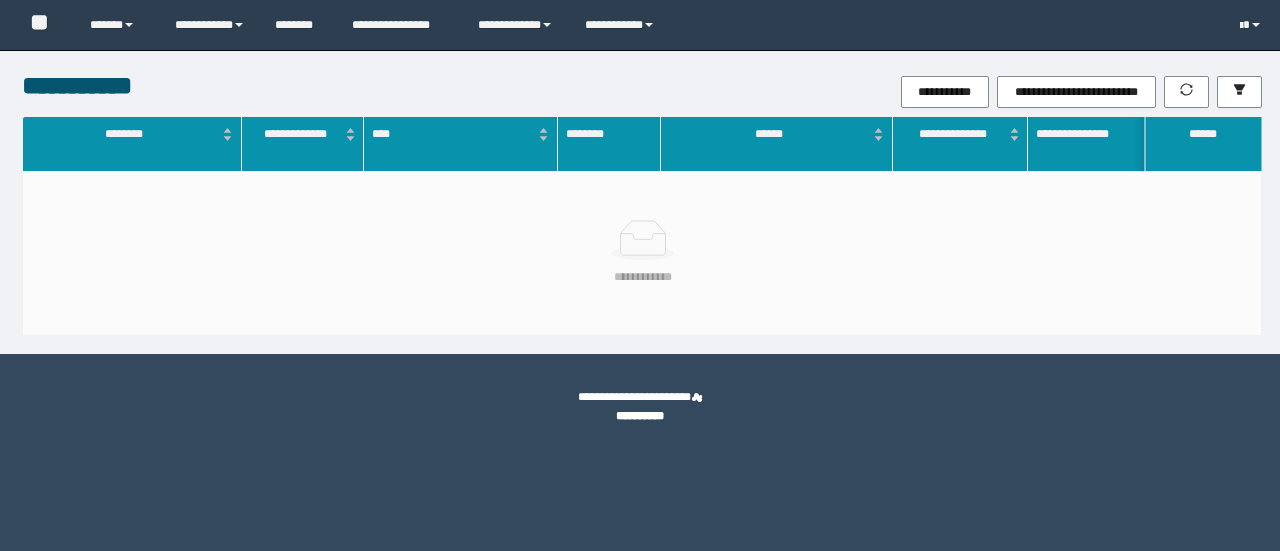 scroll, scrollTop: 0, scrollLeft: 0, axis: both 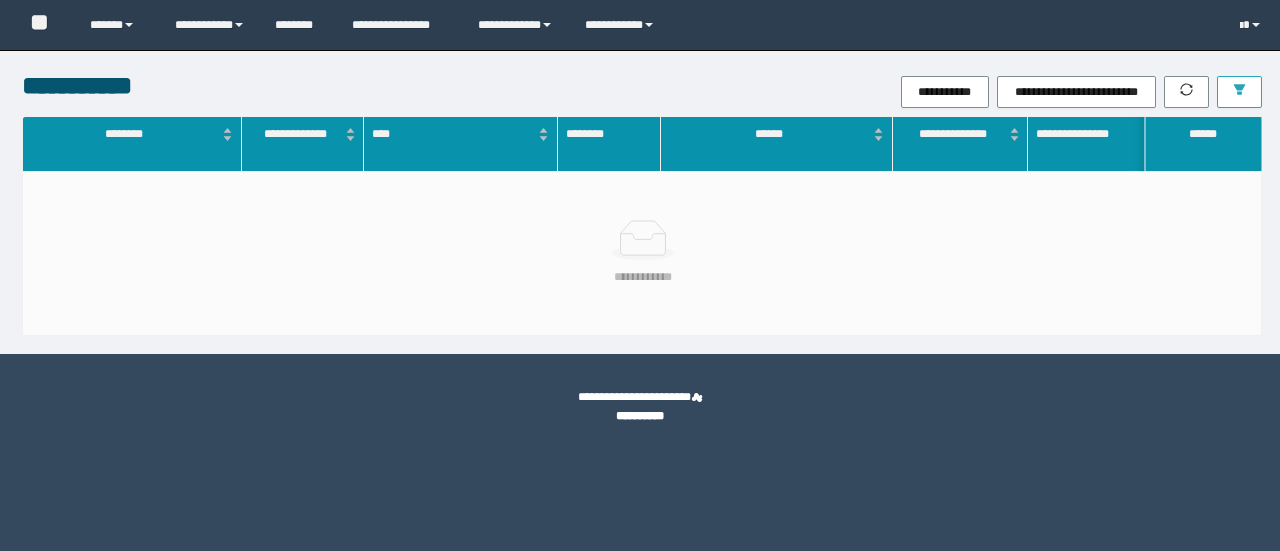 click 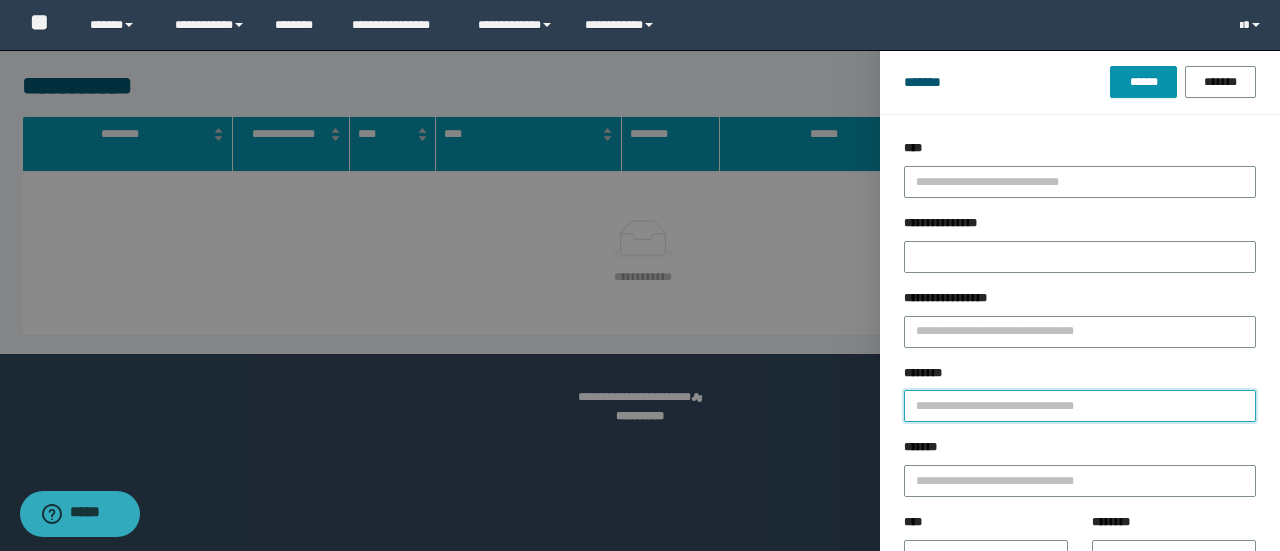 click on "********" at bounding box center (1080, 406) 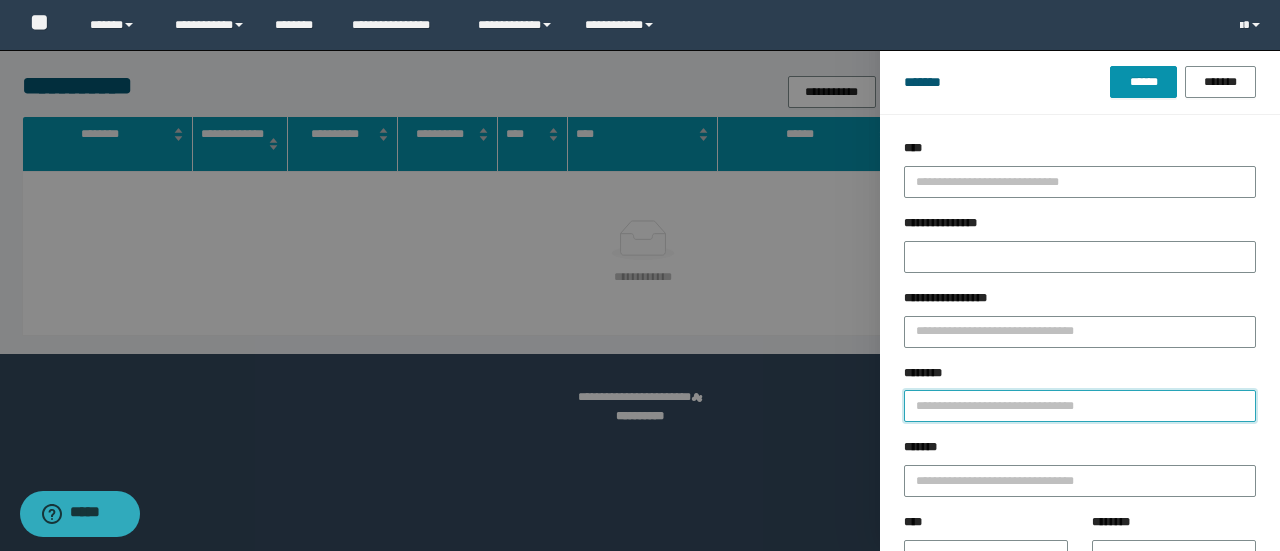 type on "*" 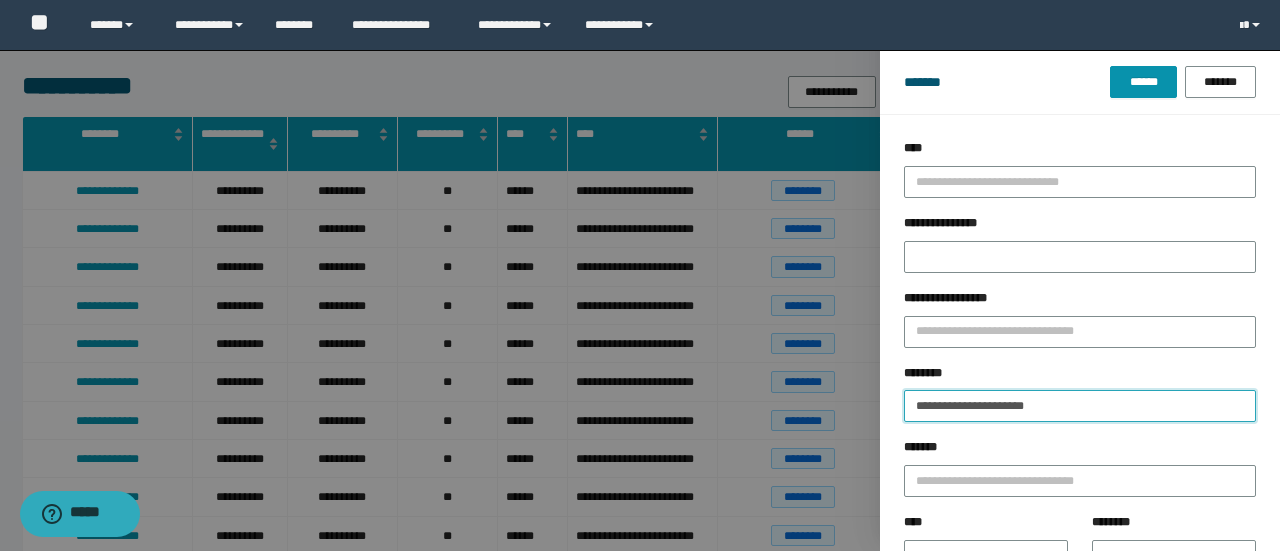 type on "**********" 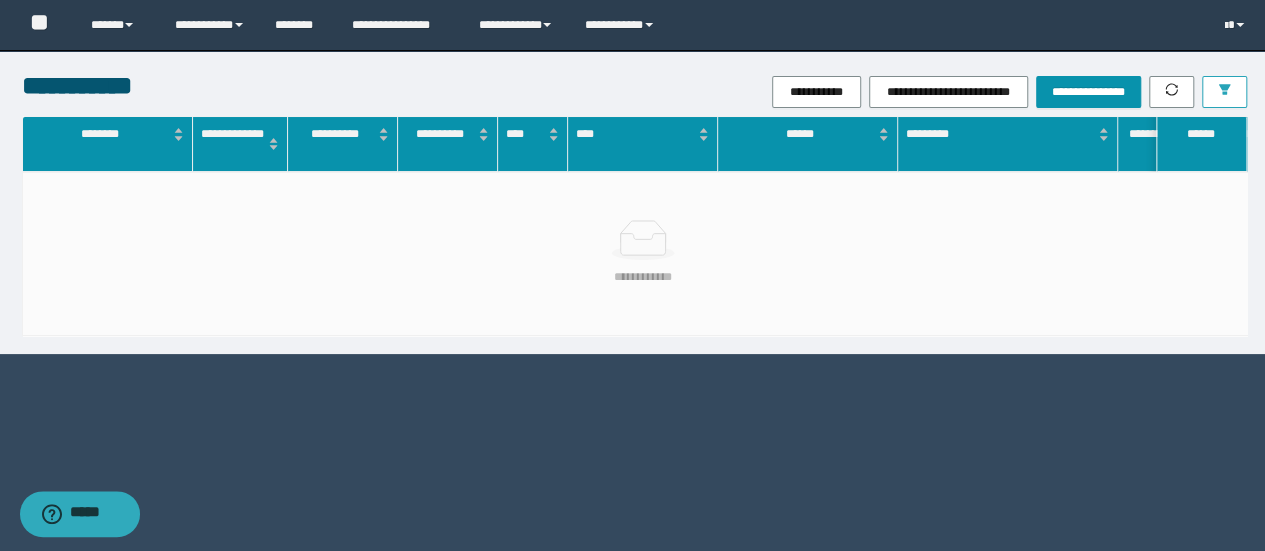 type 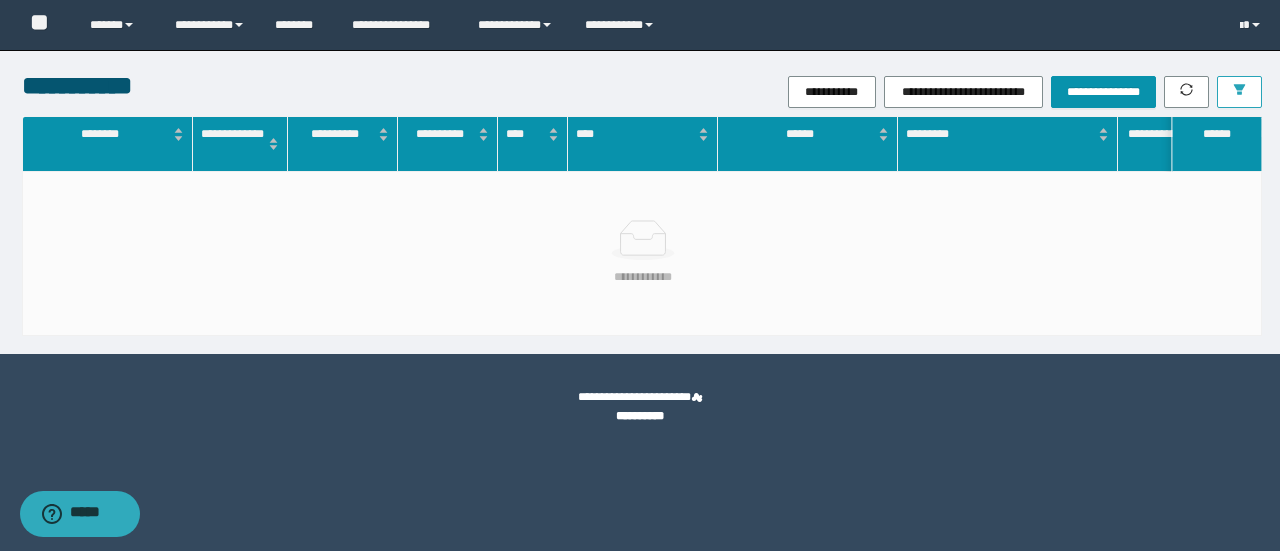 click at bounding box center (1239, 92) 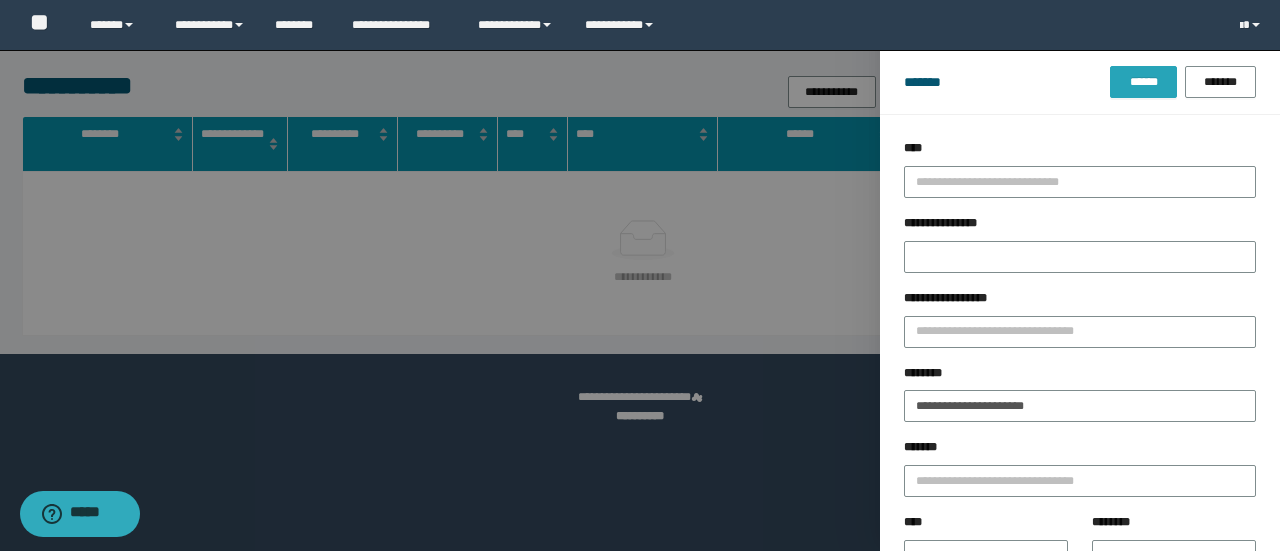 click on "******" at bounding box center [1143, 82] 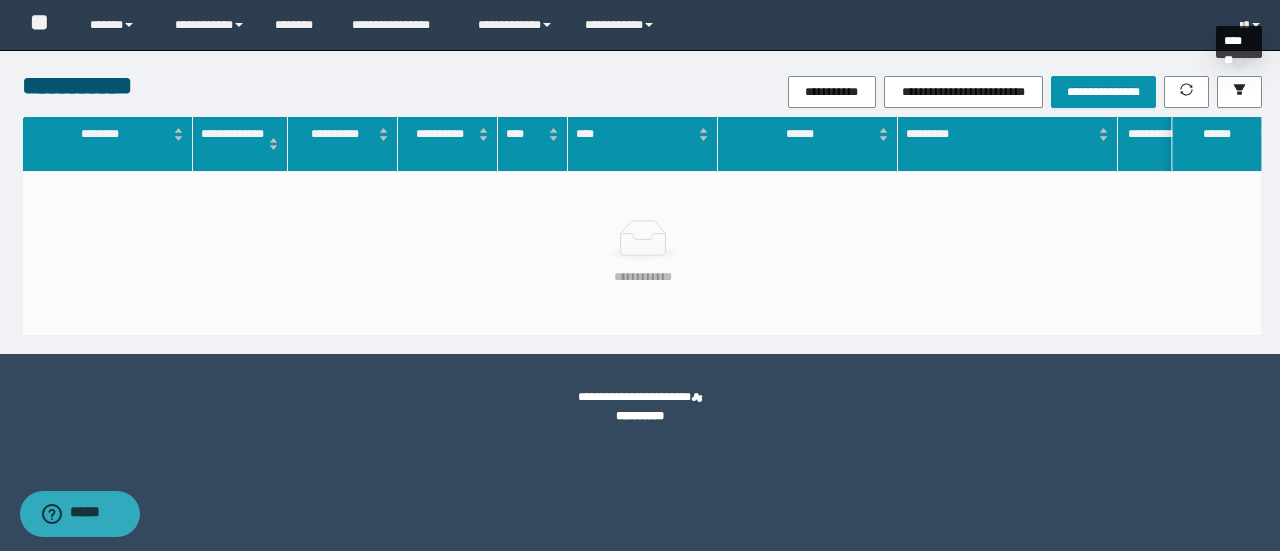 click on "**********" at bounding box center (640, 202) 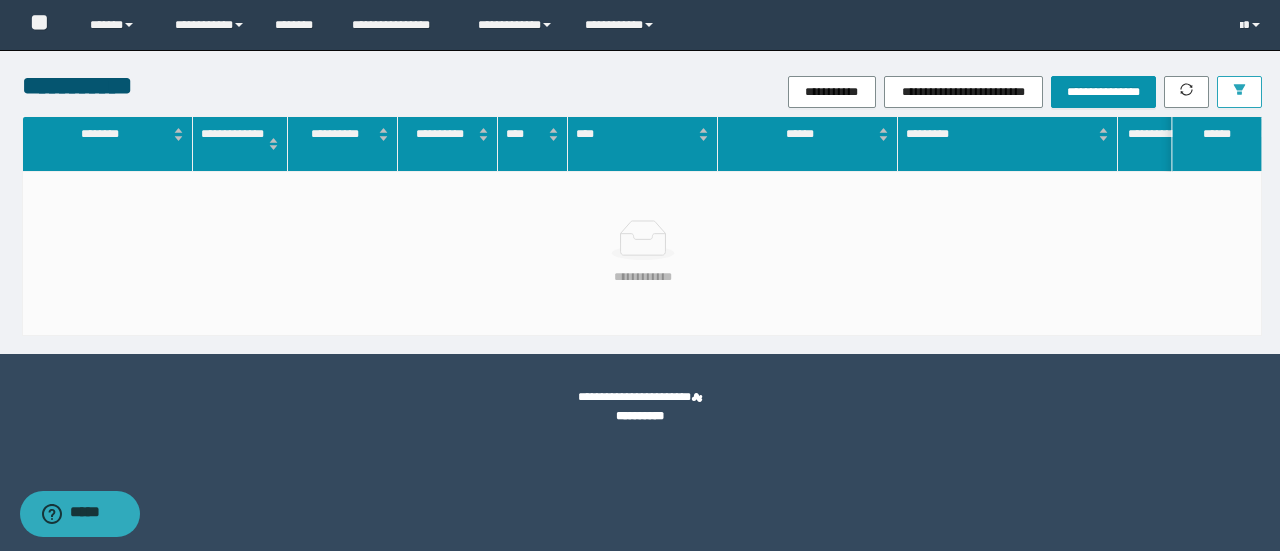 click 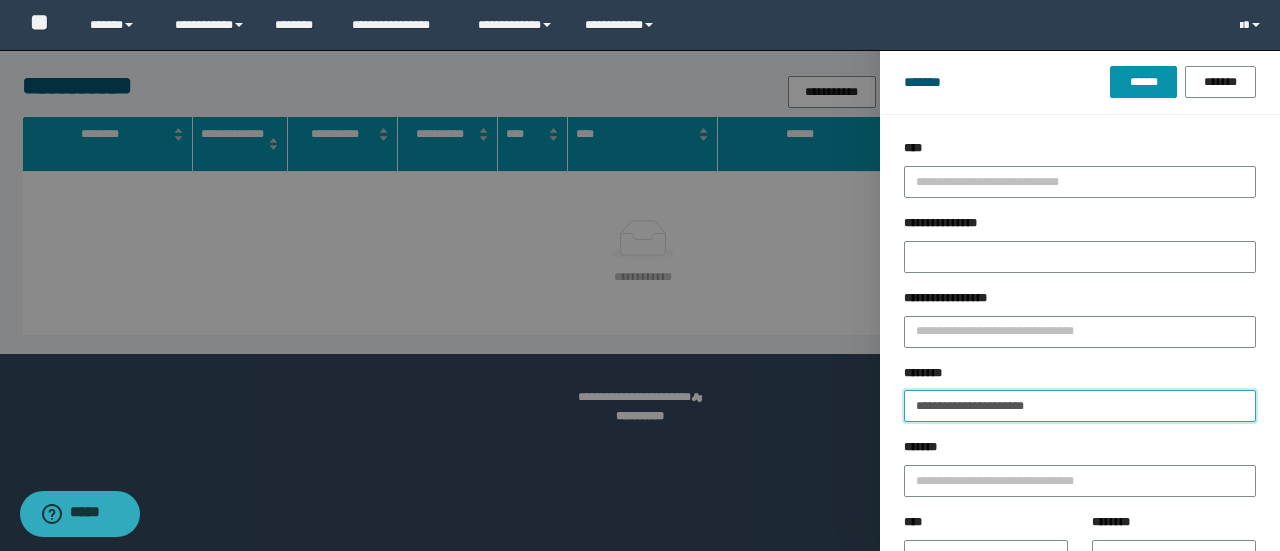 click on "**********" at bounding box center [1080, 406] 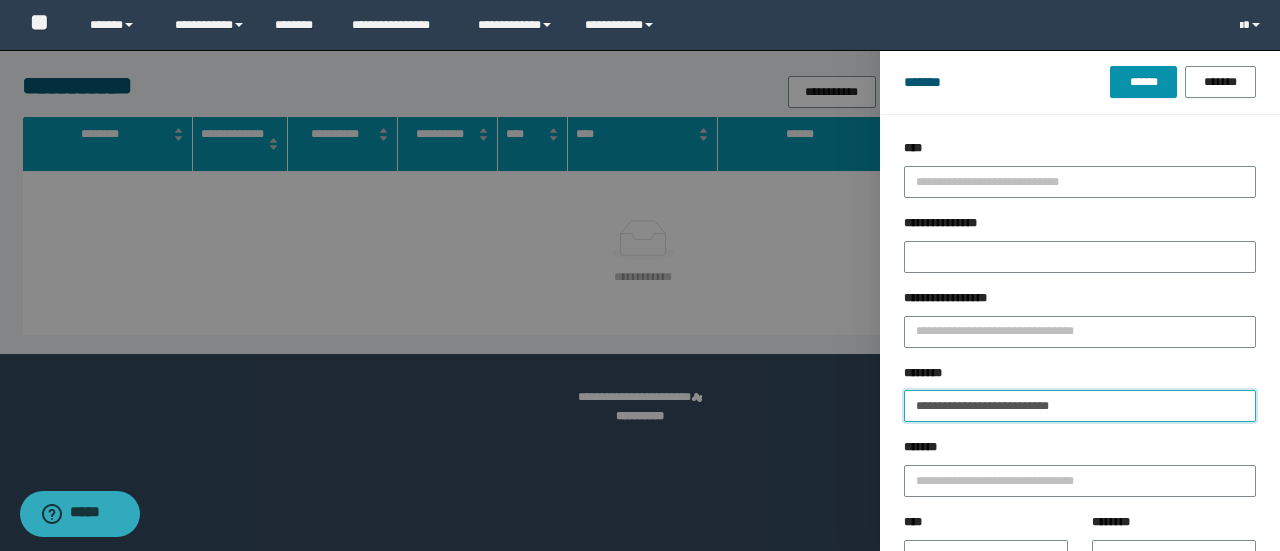 click on "******" at bounding box center (1143, 82) 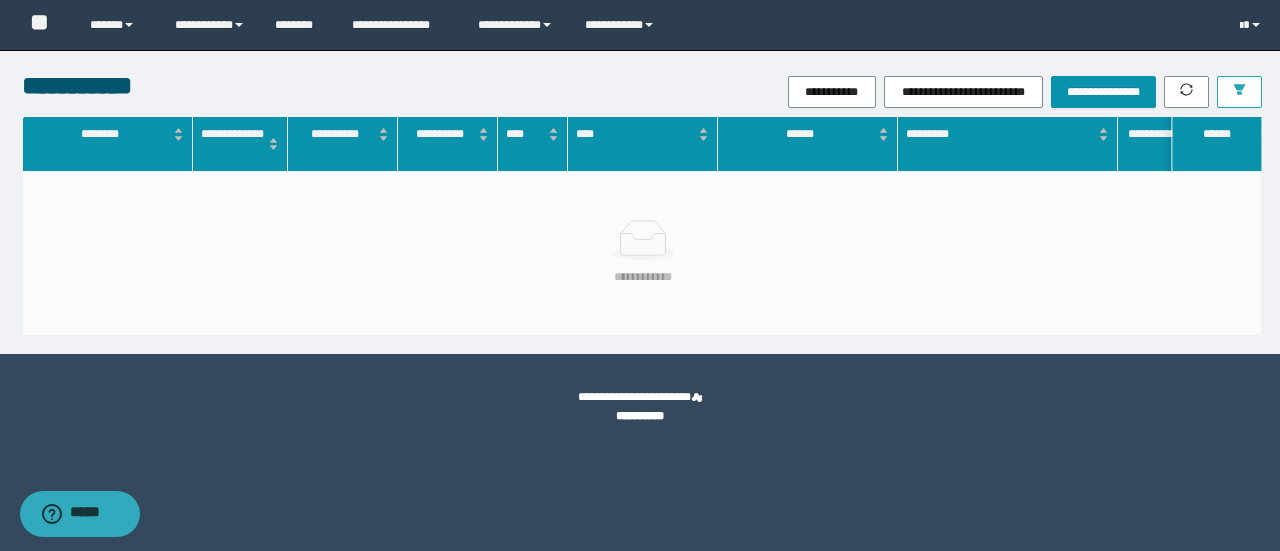 click 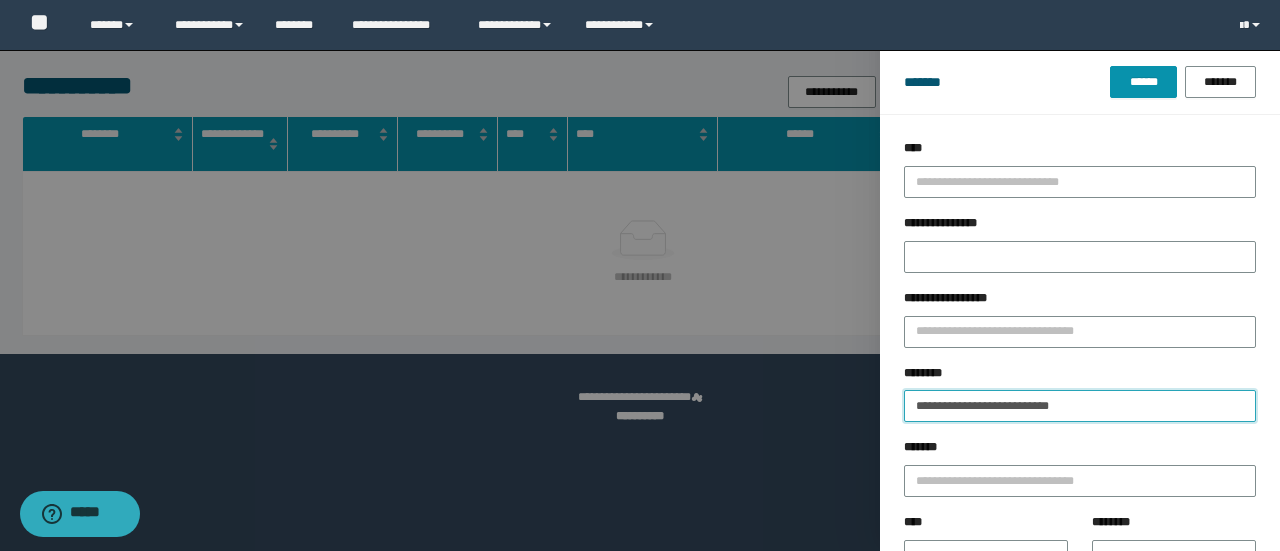 drag, startPoint x: 1099, startPoint y: 397, endPoint x: 736, endPoint y: 388, distance: 363.11154 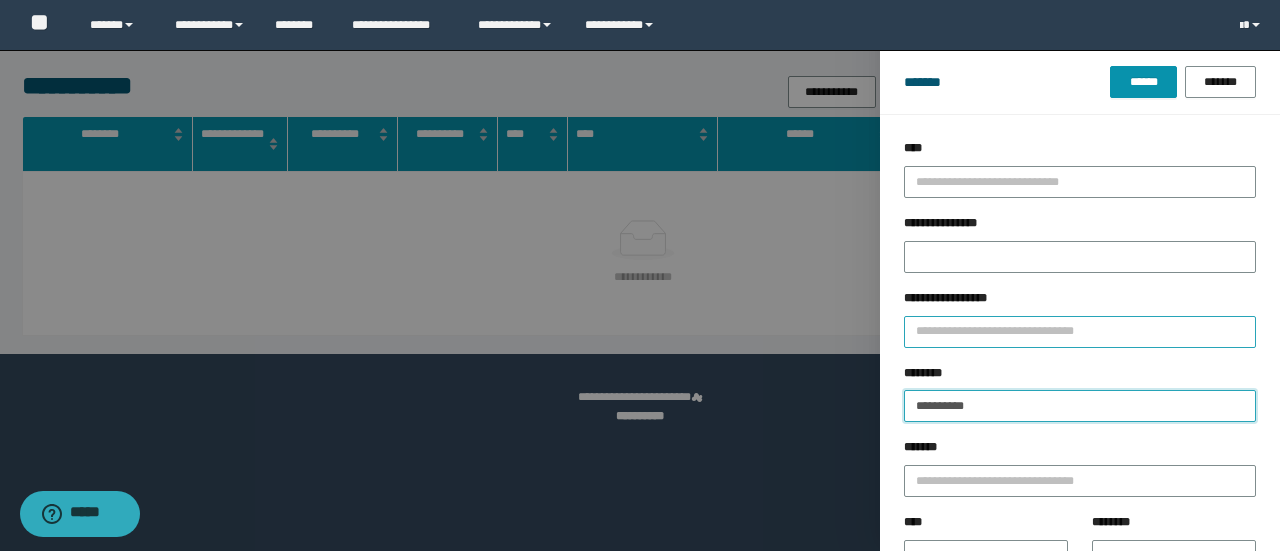 click on "******" at bounding box center (1143, 82) 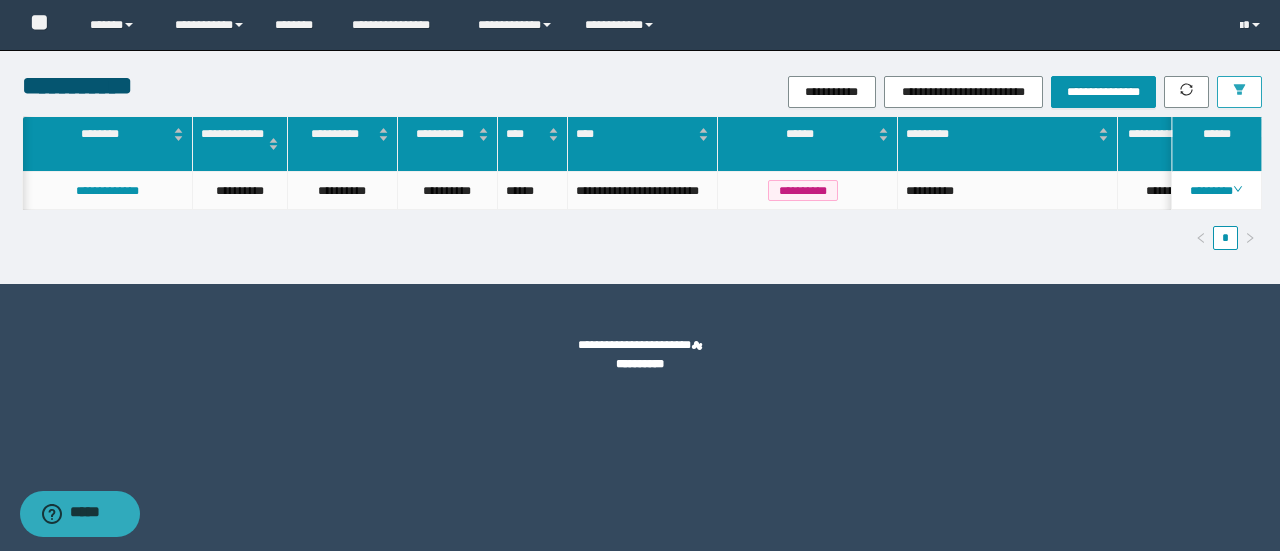 scroll, scrollTop: 0, scrollLeft: 289, axis: horizontal 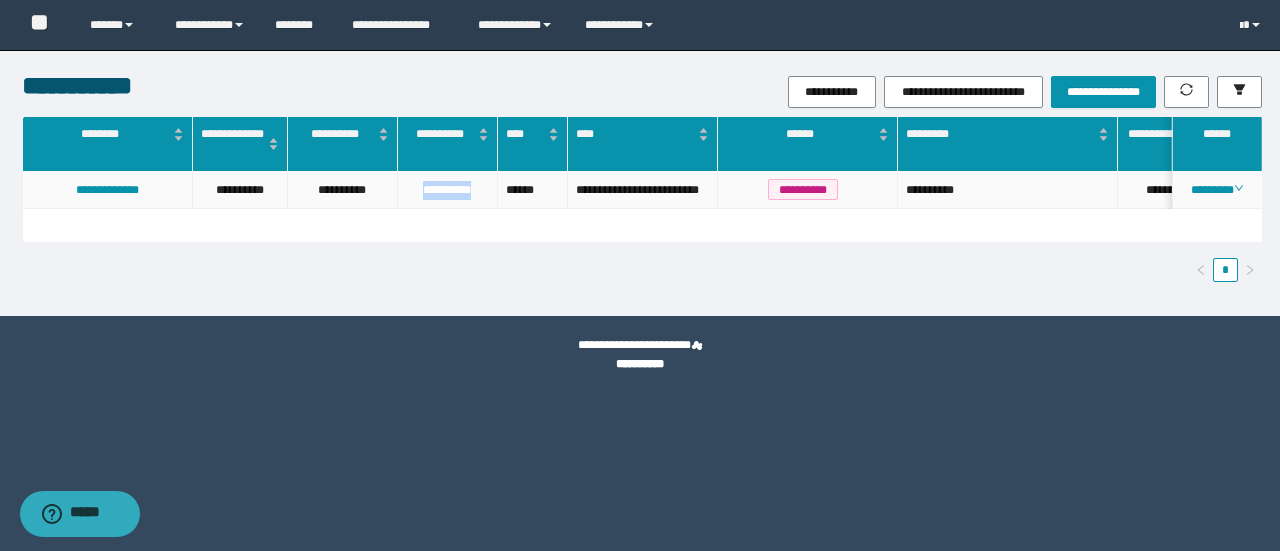 drag, startPoint x: 400, startPoint y: 200, endPoint x: 481, endPoint y: 197, distance: 81.055534 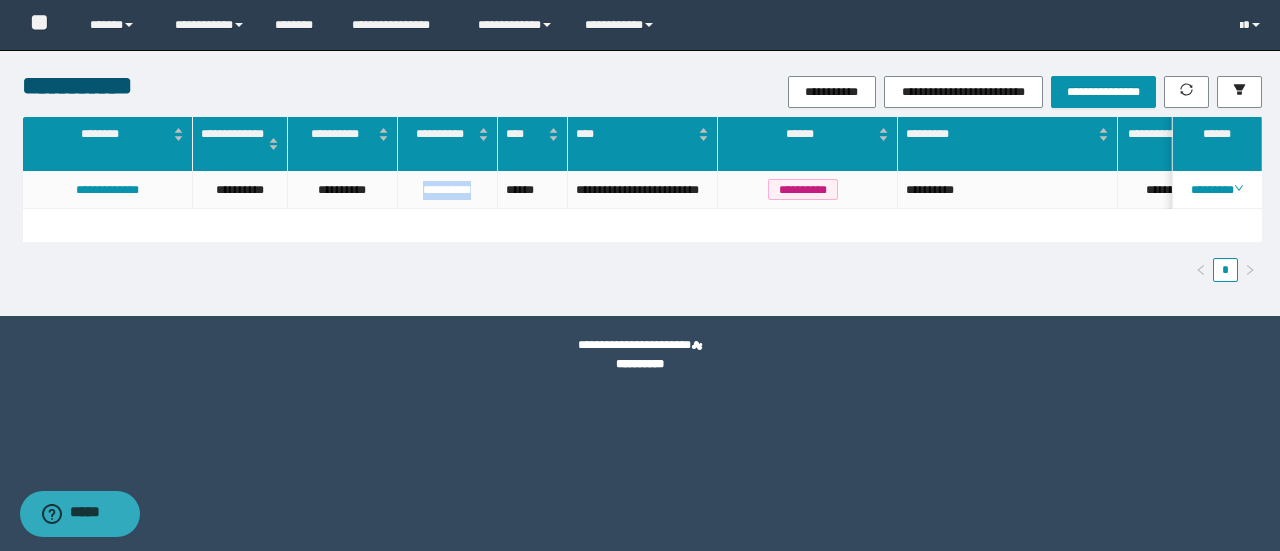 scroll, scrollTop: 0, scrollLeft: 221, axis: horizontal 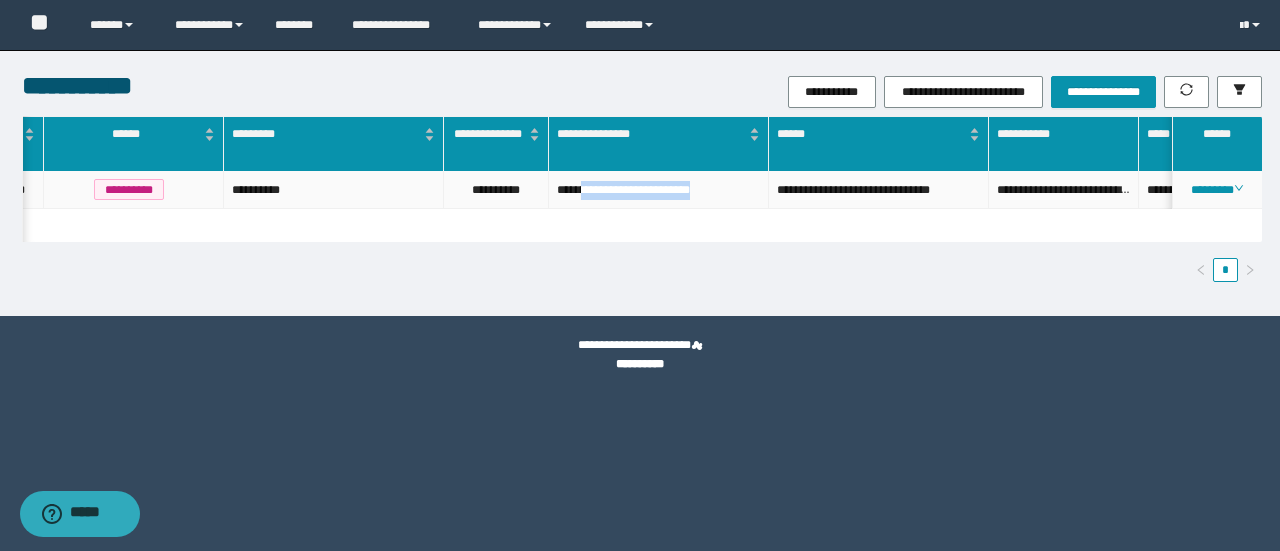 drag, startPoint x: 752, startPoint y: 190, endPoint x: 590, endPoint y: 185, distance: 162.07715 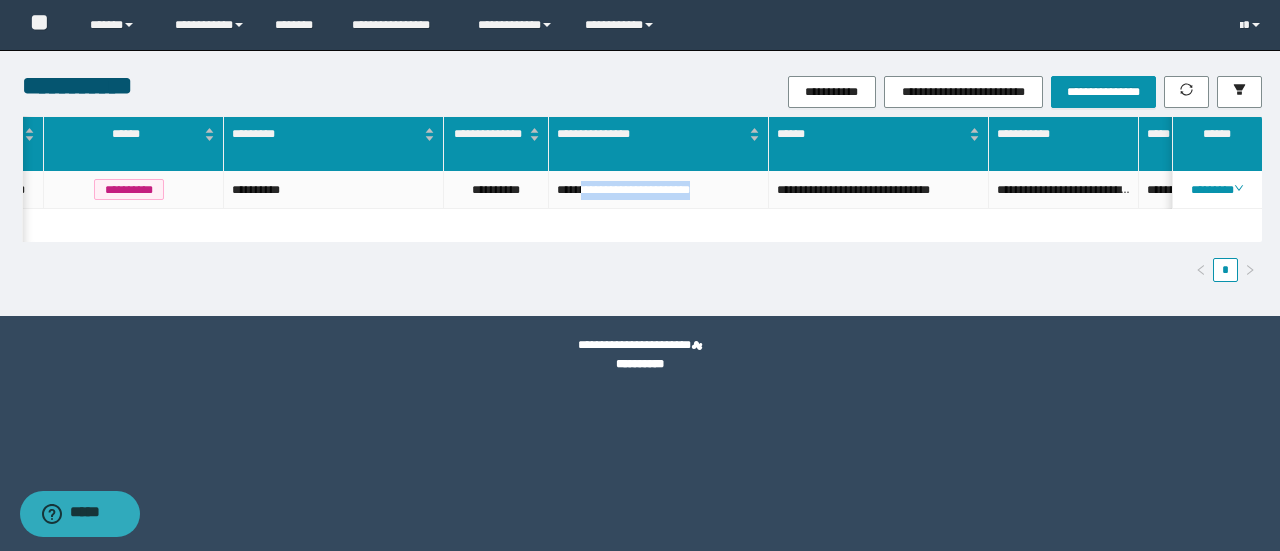 scroll, scrollTop: 0, scrollLeft: 674, axis: horizontal 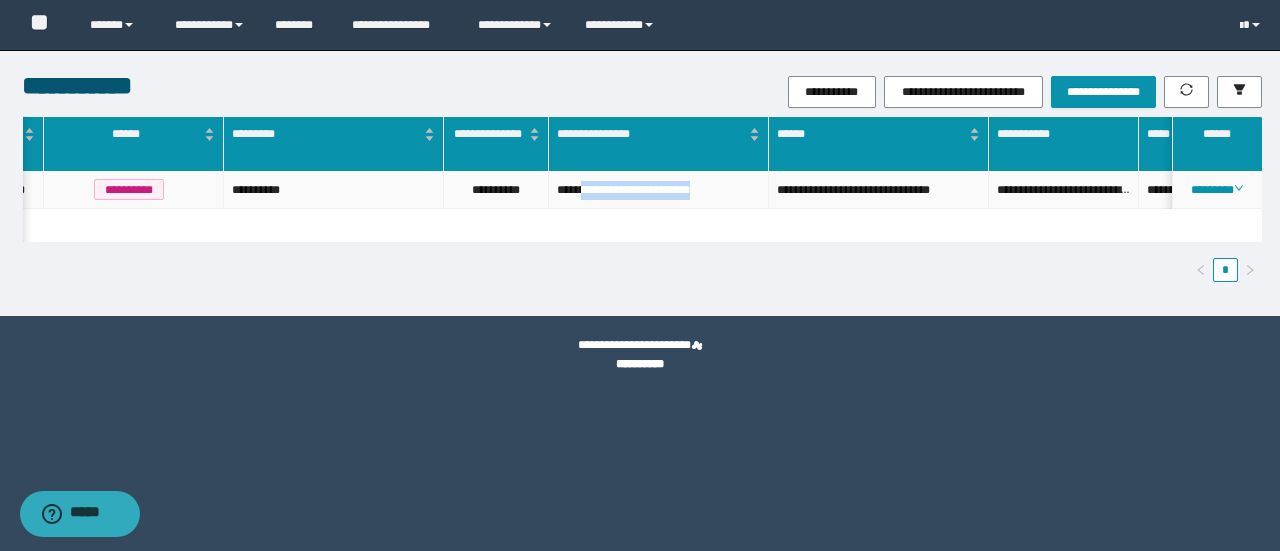 click on "**********" at bounding box center (659, 190) 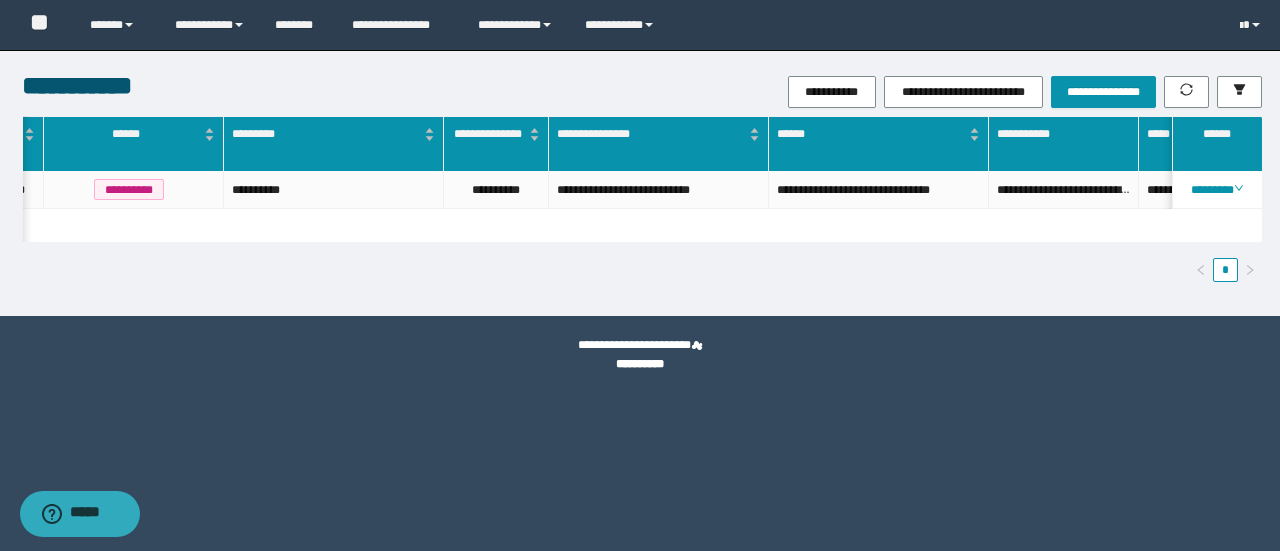 scroll, scrollTop: 0, scrollLeft: 500, axis: horizontal 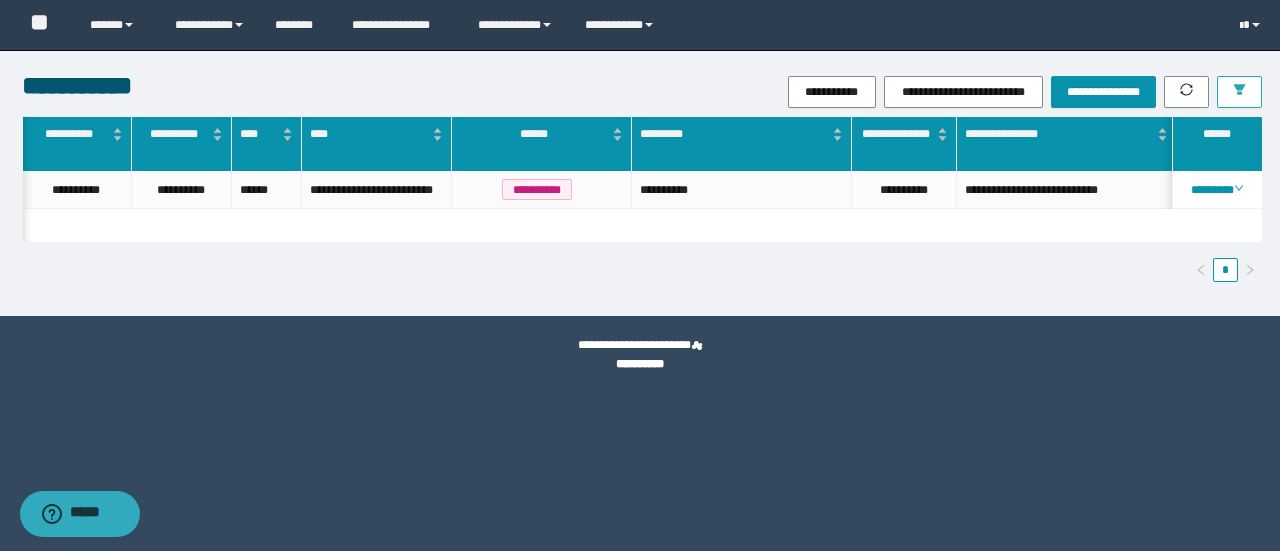 click at bounding box center (1239, 92) 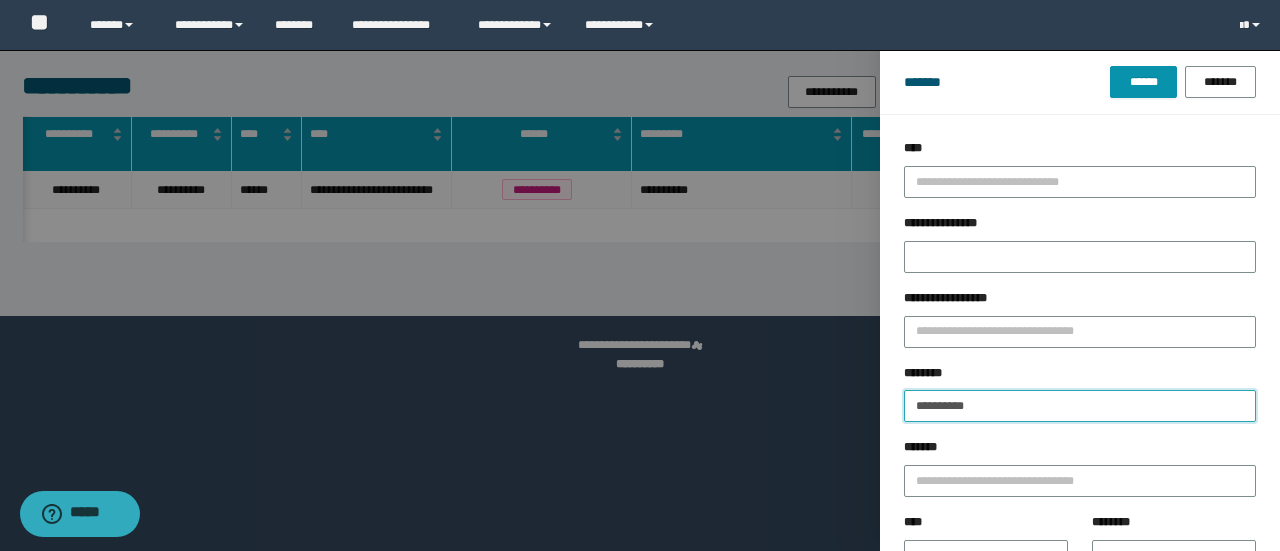 drag, startPoint x: 1047, startPoint y: 419, endPoint x: 778, endPoint y: 425, distance: 269.0669 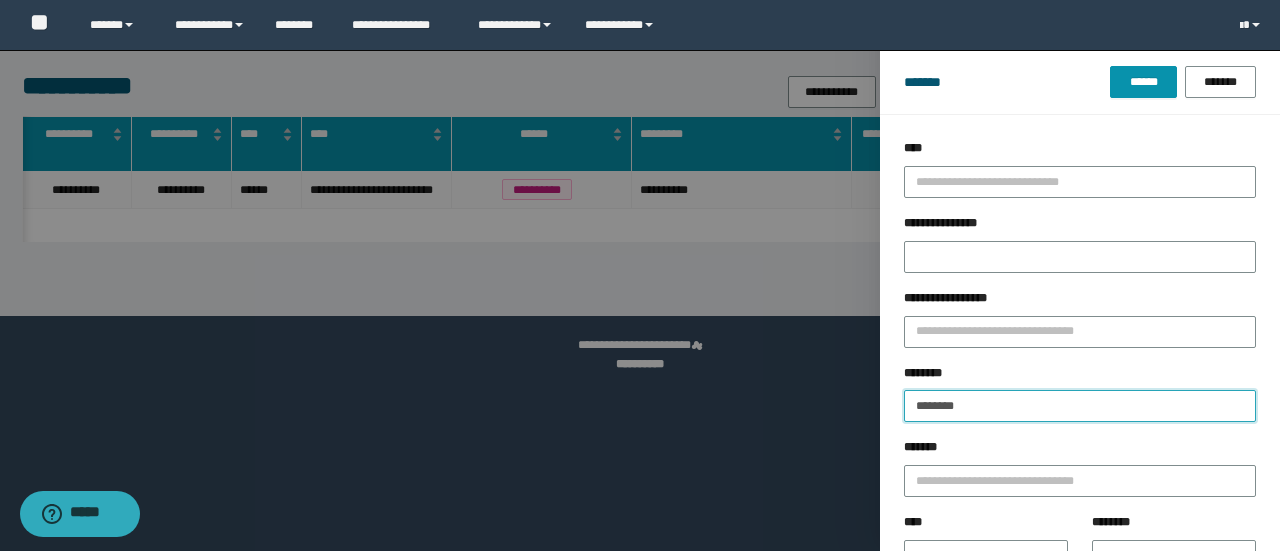 click on "******" at bounding box center (1143, 82) 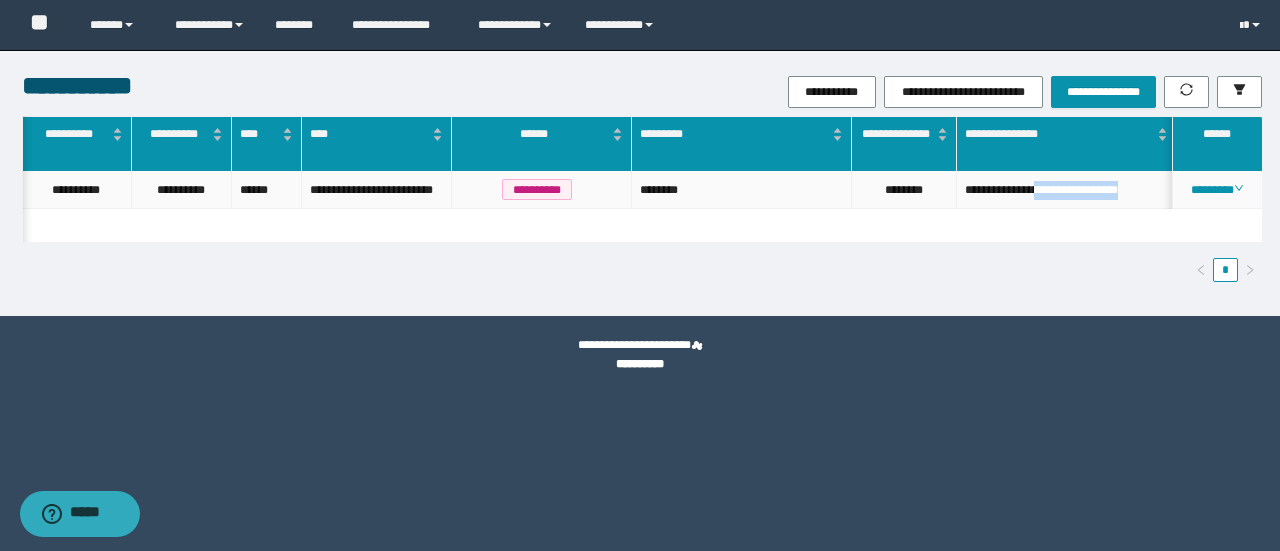 drag, startPoint x: 1047, startPoint y: 207, endPoint x: 1052, endPoint y: 189, distance: 18.681541 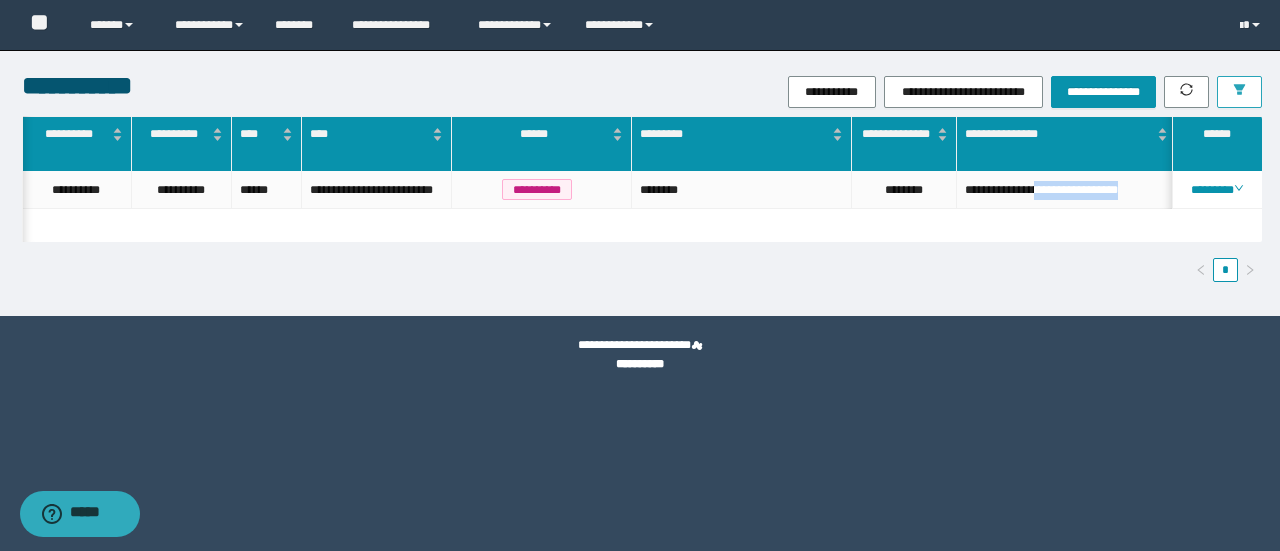 click at bounding box center (1239, 92) 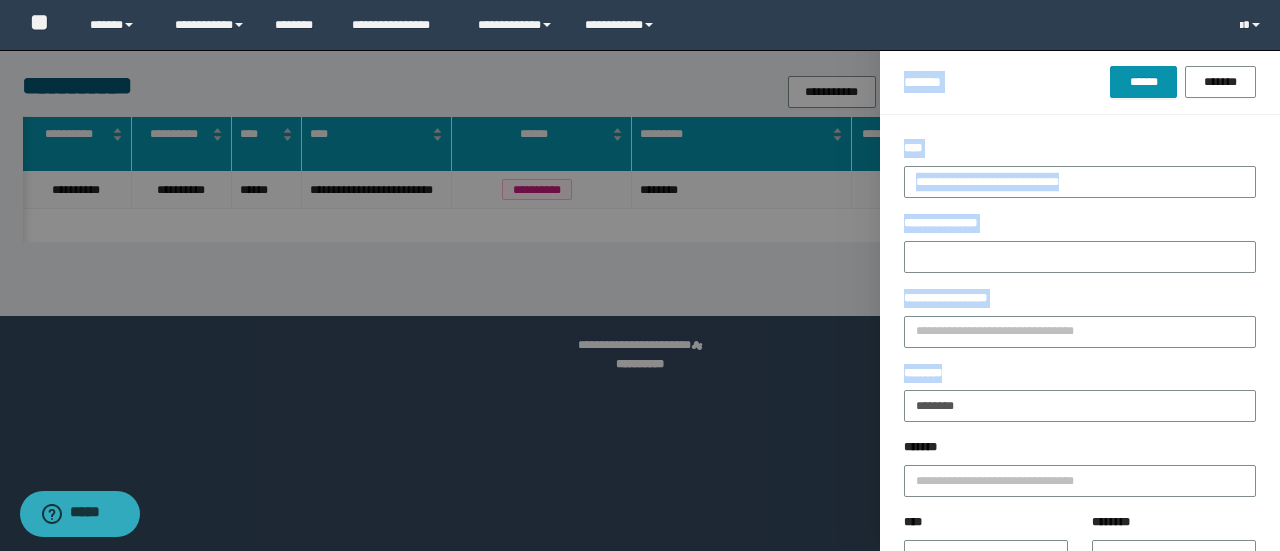 drag, startPoint x: 1043, startPoint y: 415, endPoint x: 568, endPoint y: 419, distance: 475.01685 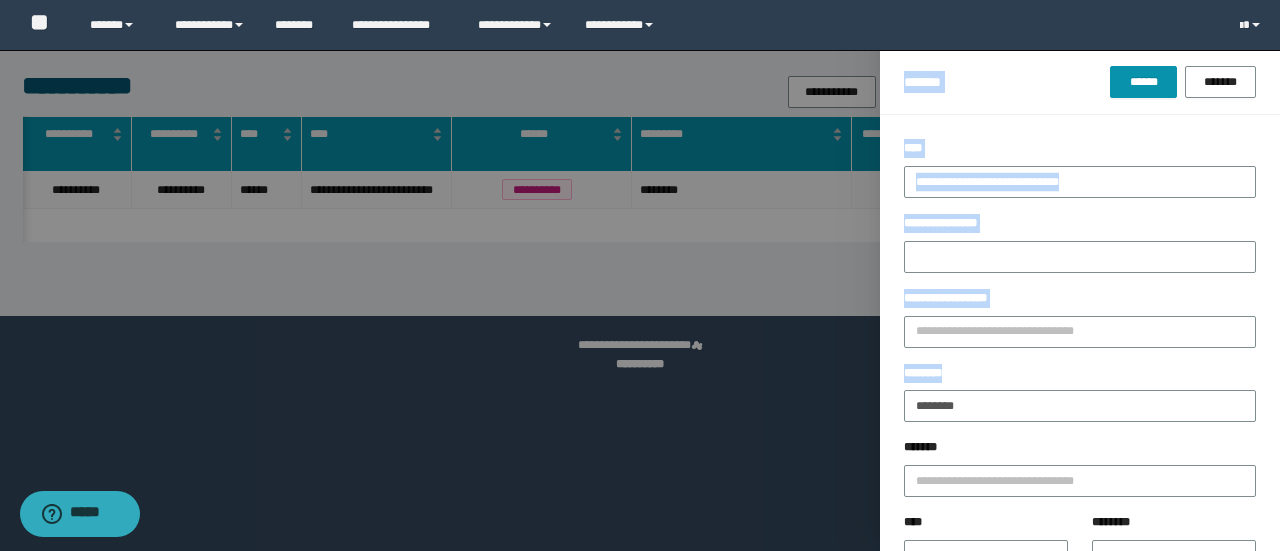 click on "********" at bounding box center [1080, 377] 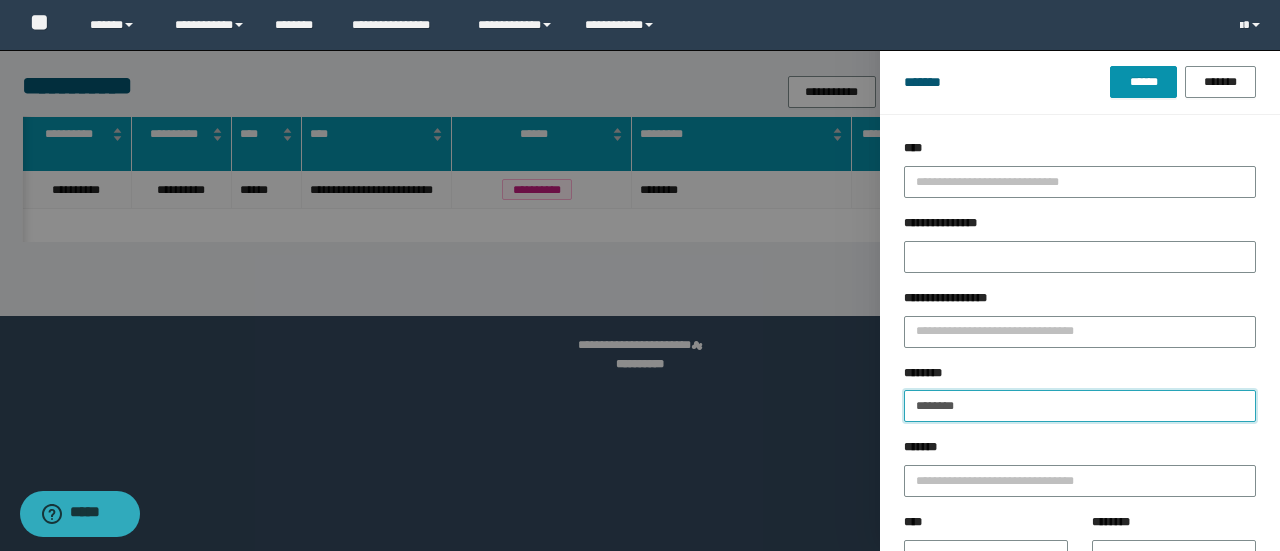 drag, startPoint x: 1023, startPoint y: 420, endPoint x: 690, endPoint y: 412, distance: 333.09607 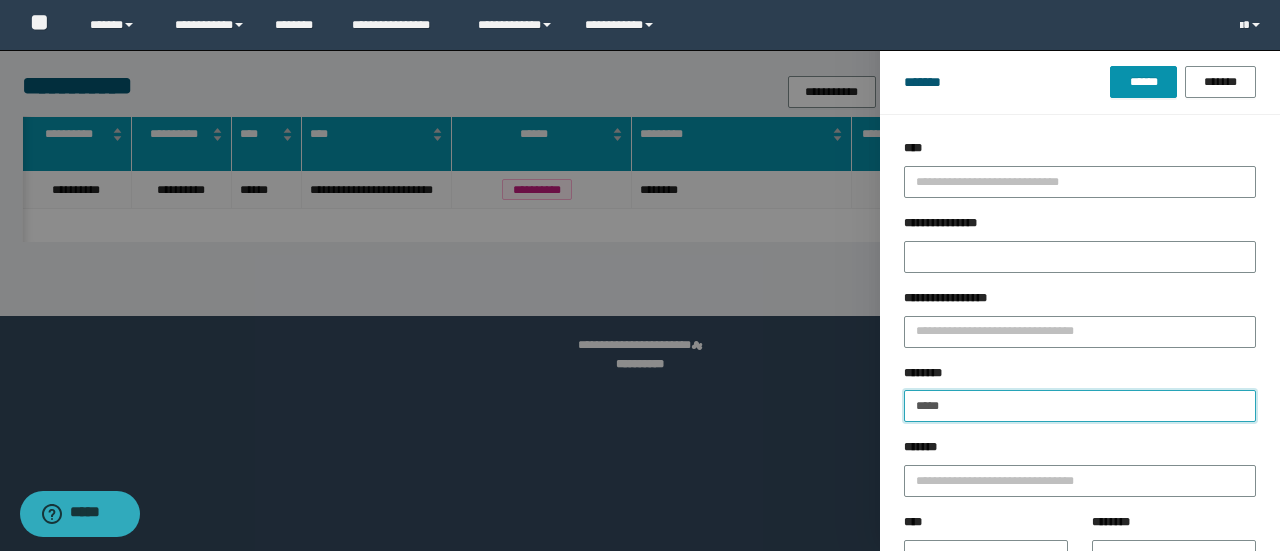 type on "********" 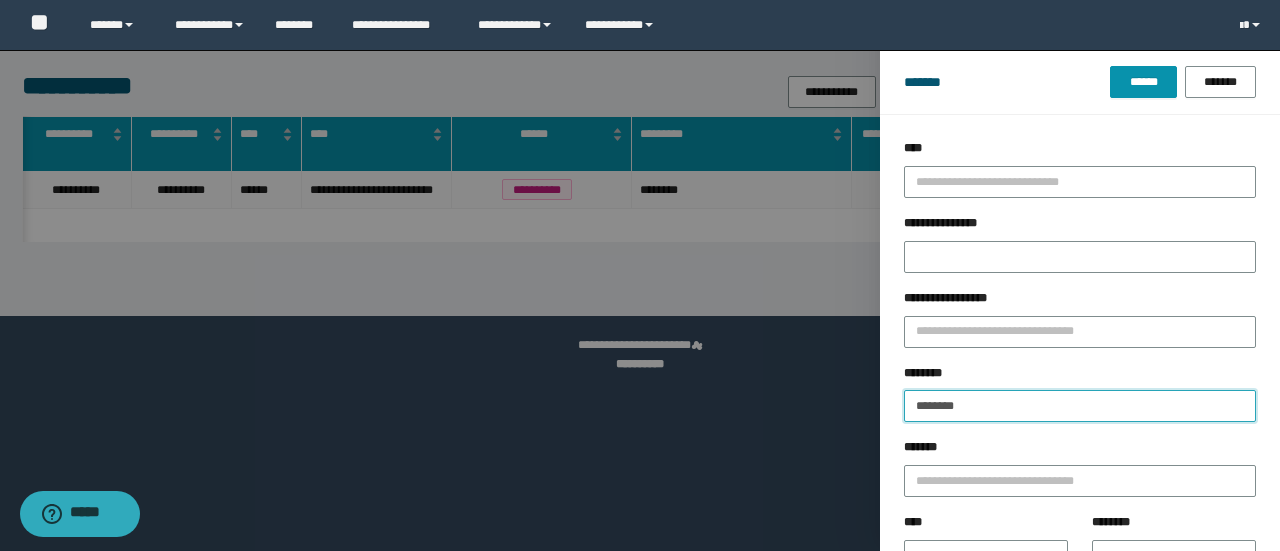 click on "******" at bounding box center (1143, 82) 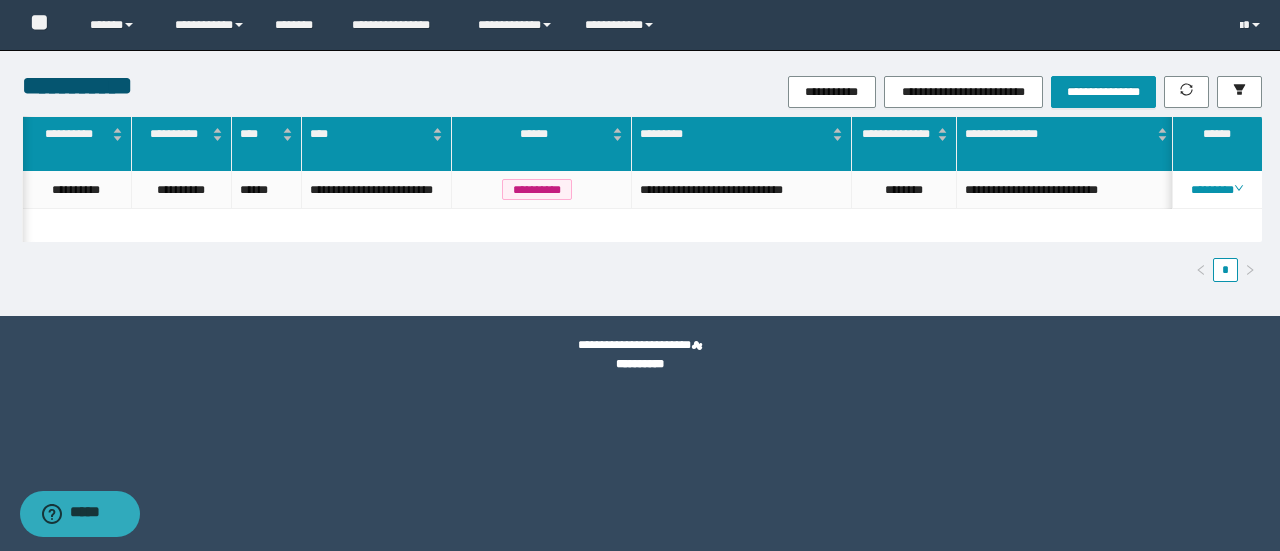 drag, startPoint x: 589, startPoint y: 245, endPoint x: 253, endPoint y: 259, distance: 336.29153 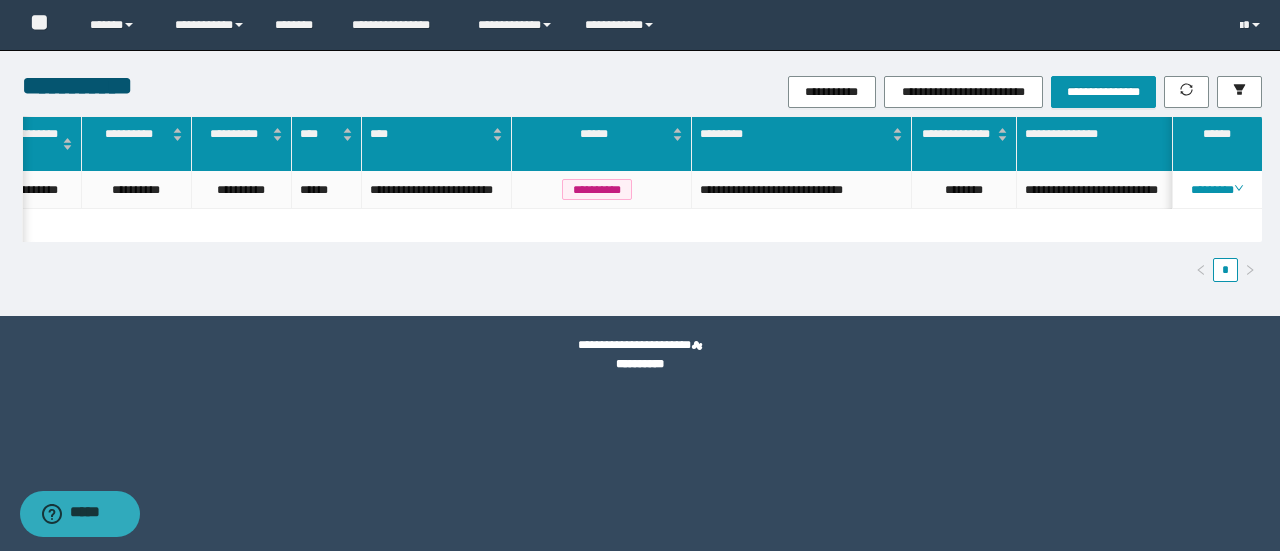 scroll, scrollTop: 0, scrollLeft: 60, axis: horizontal 